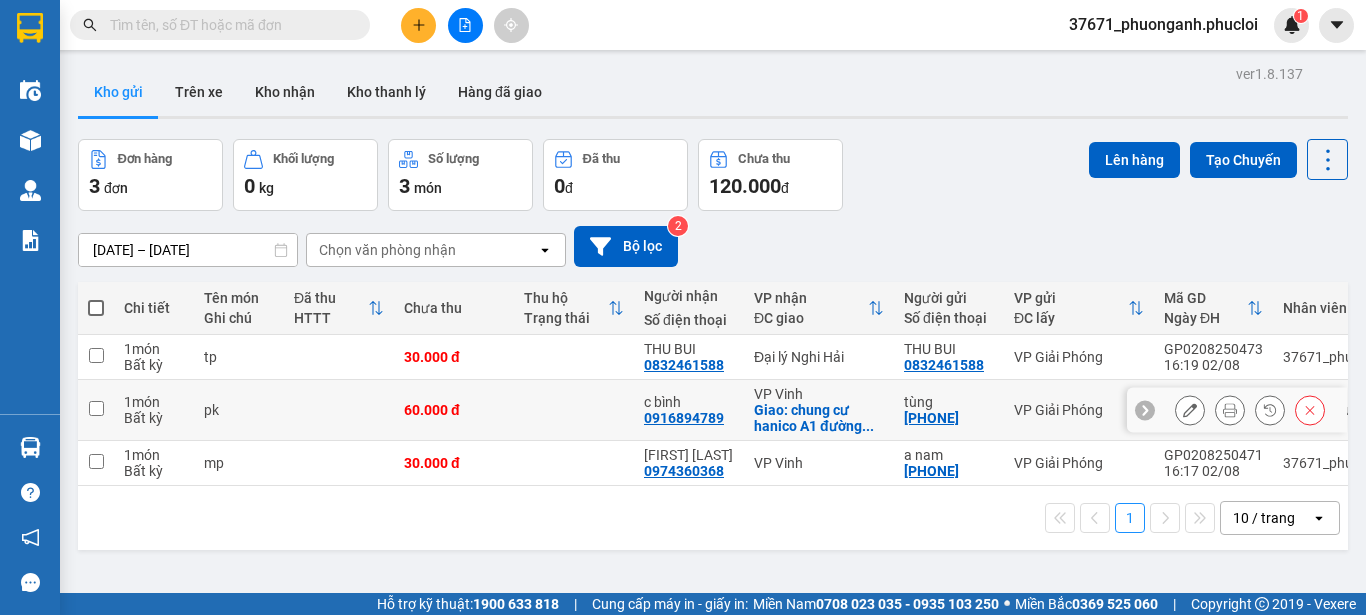 scroll, scrollTop: 0, scrollLeft: 0, axis: both 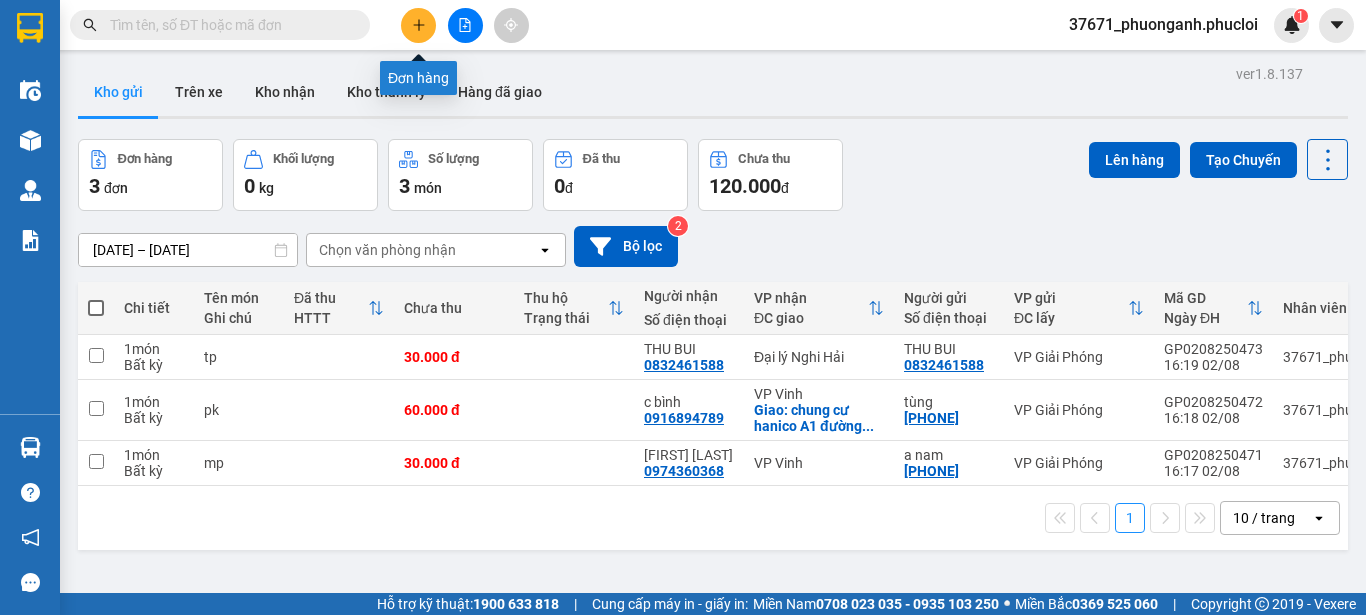 click at bounding box center (418, 25) 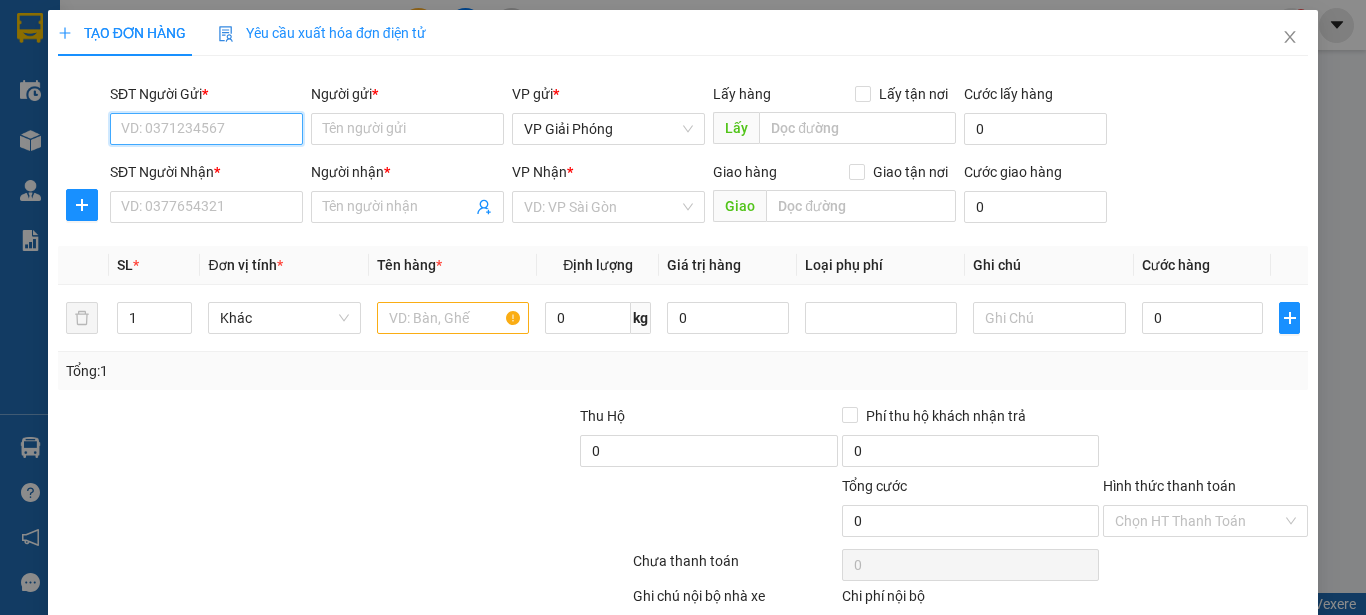 click on "SĐT Người Gửi  *" at bounding box center (206, 129) 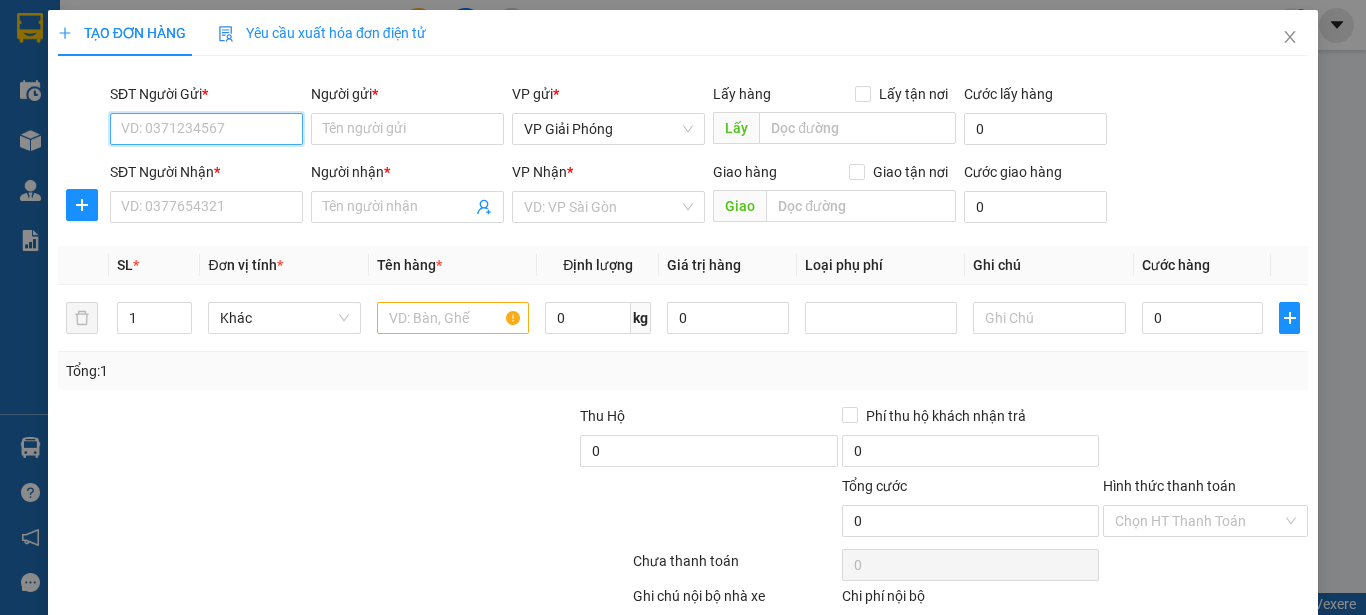 click on "SĐT Người Gửi  *" at bounding box center [206, 129] 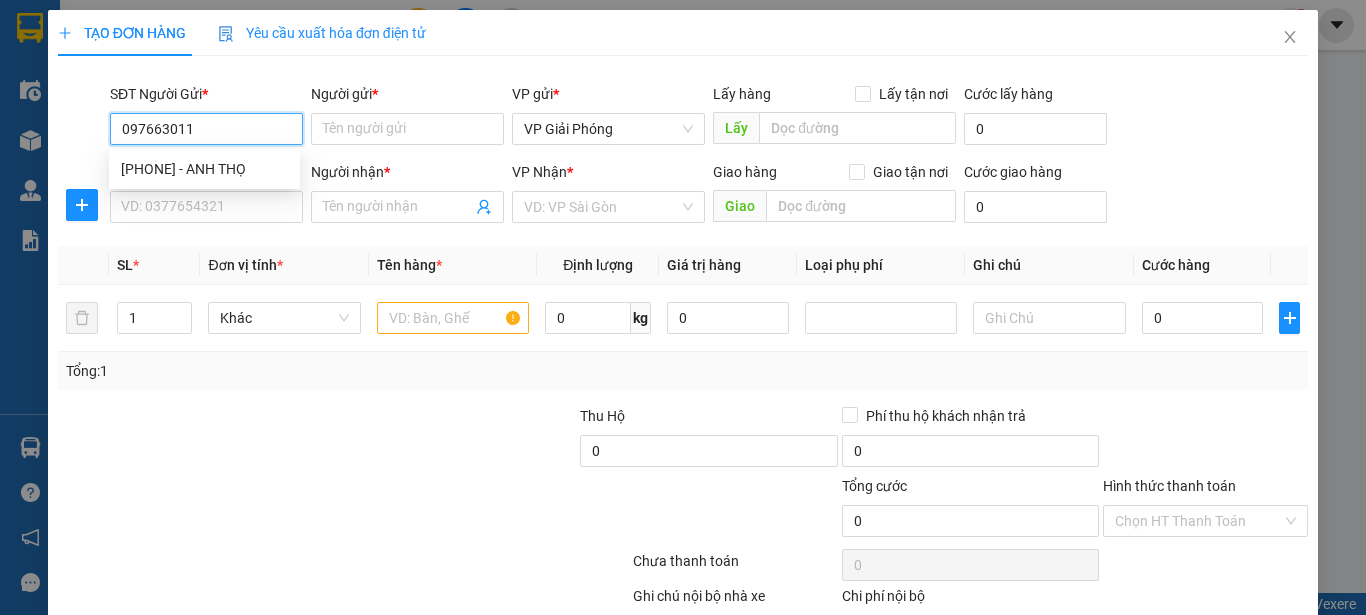 type on "0976630111" 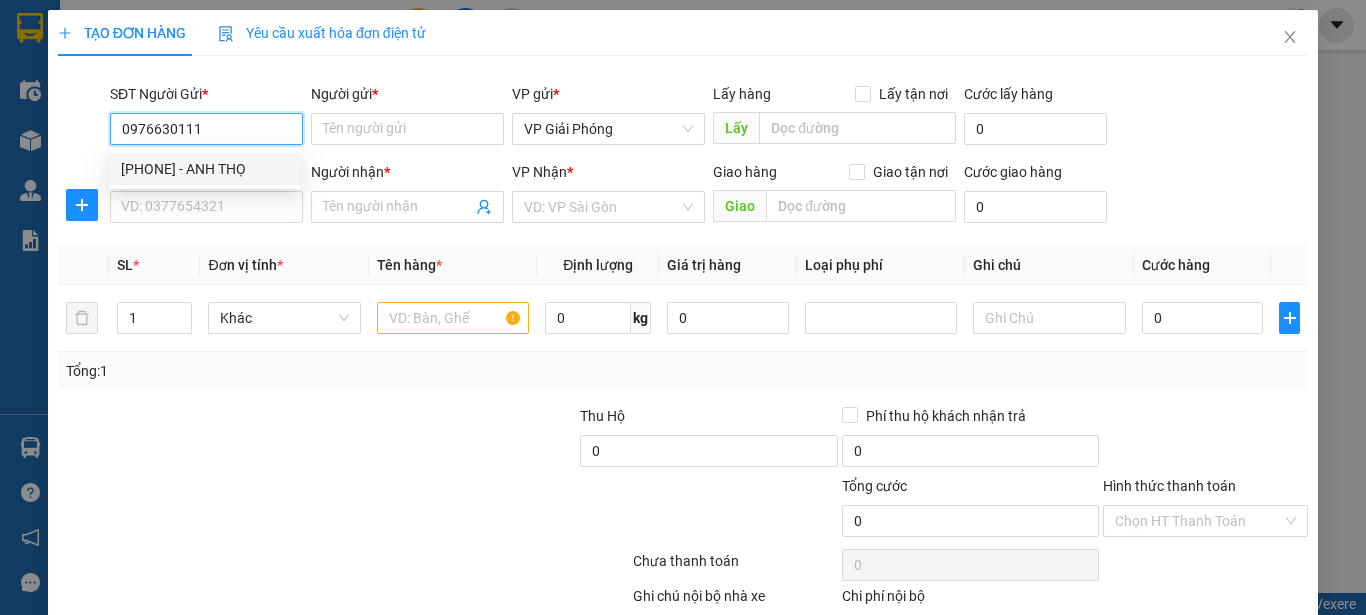 click on "0976630111 - ANH THỌ" at bounding box center [204, 169] 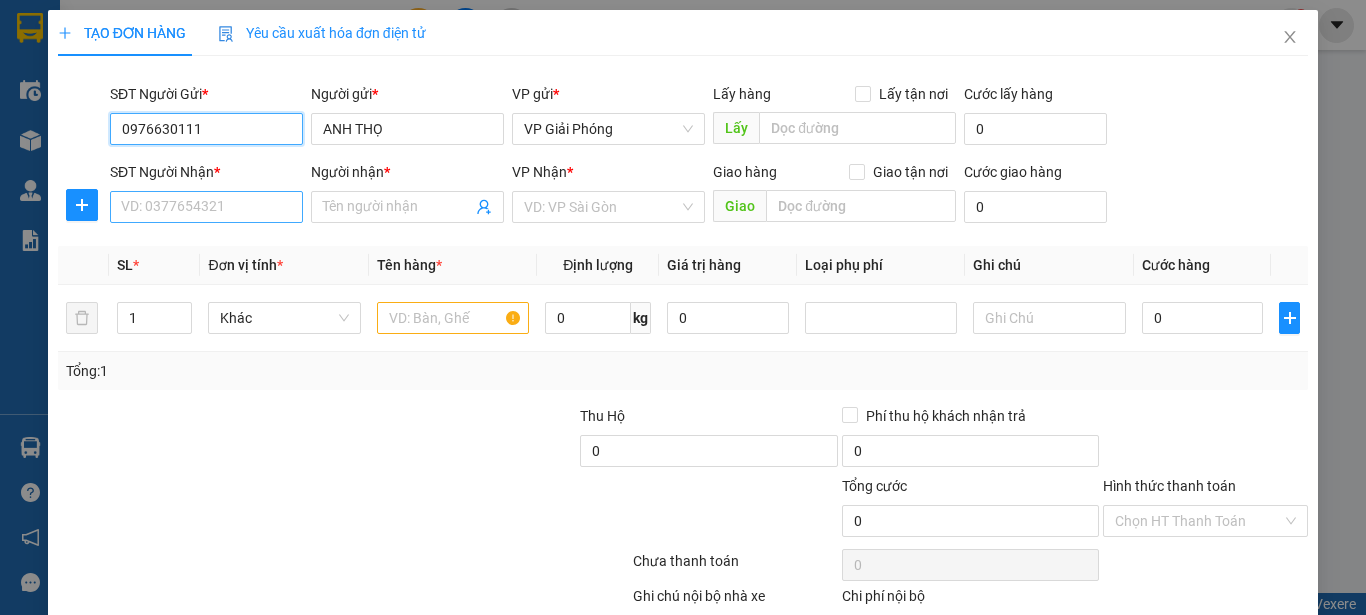 type on "0976630111" 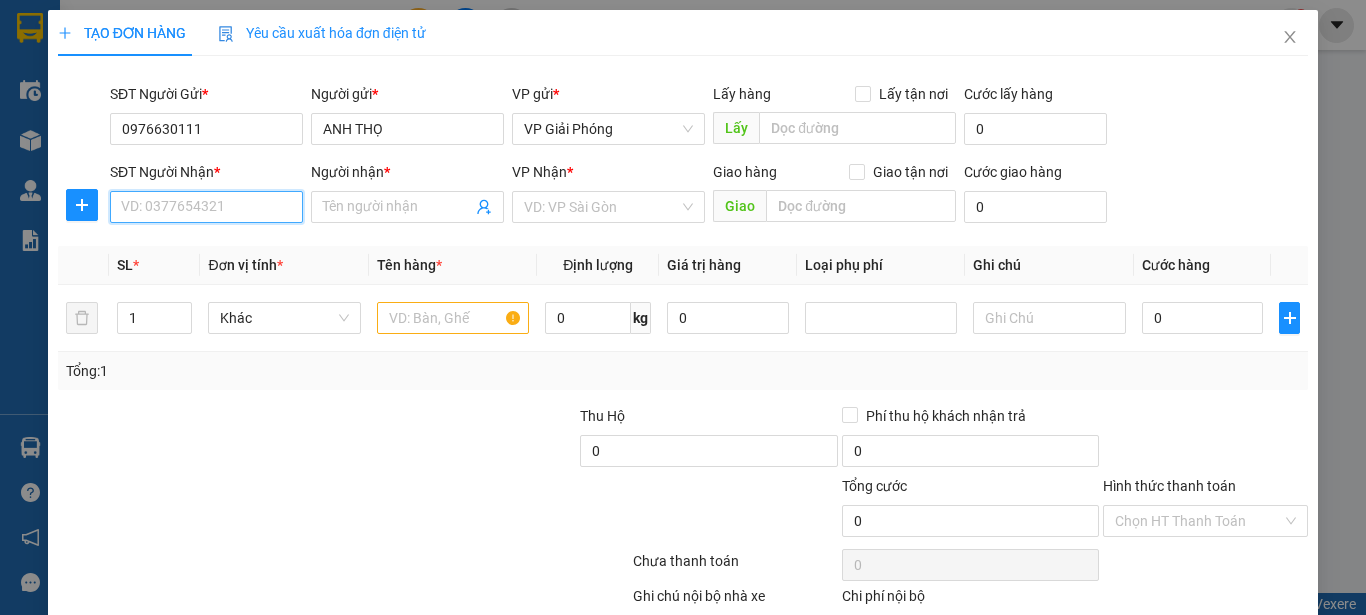 click on "SĐT Người Nhận  *" at bounding box center [206, 207] 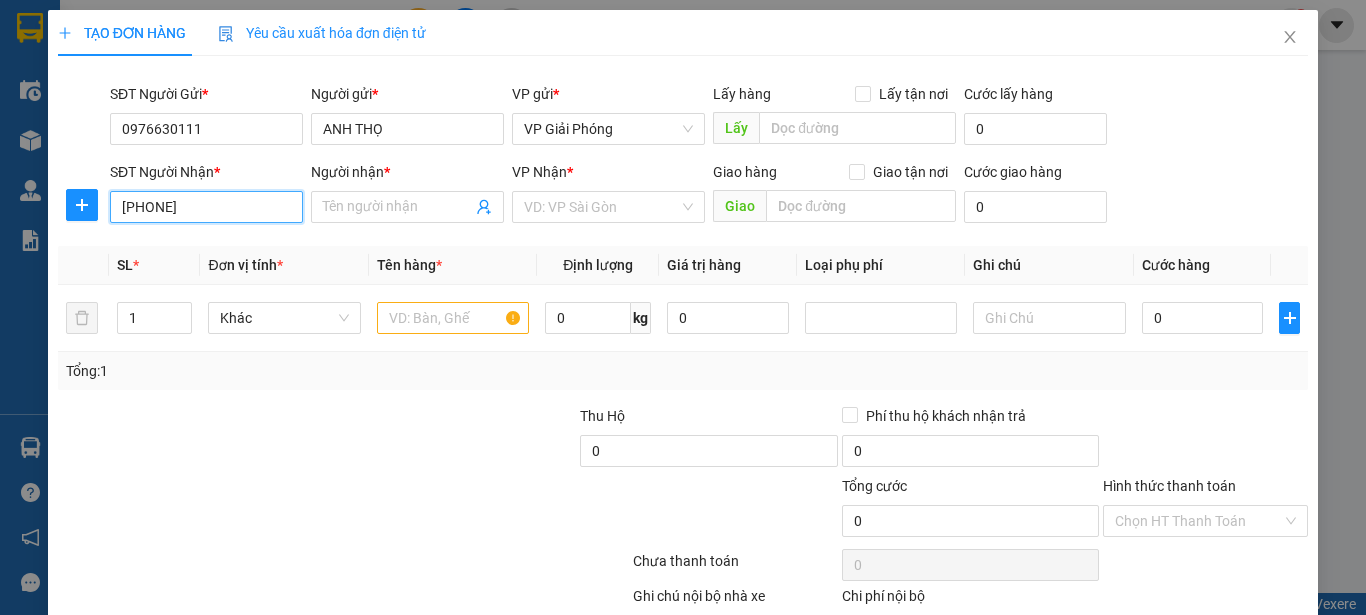 type on "[PHONE]" 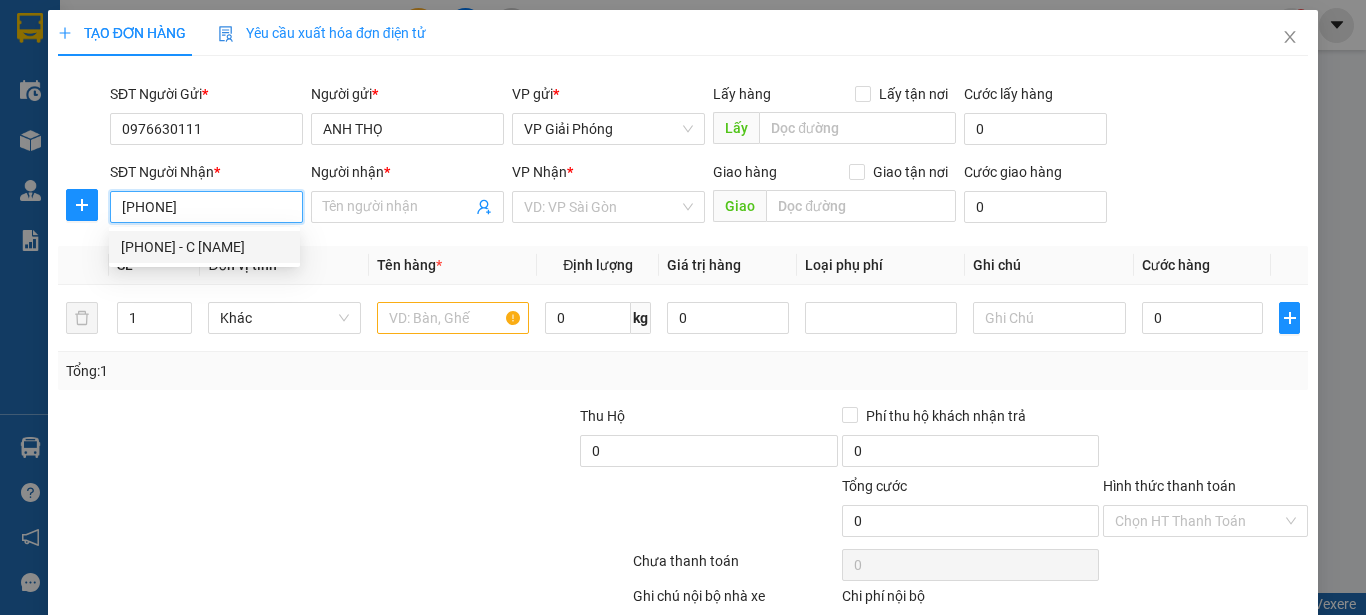 click on "0968414577 - C anh" at bounding box center (204, 247) 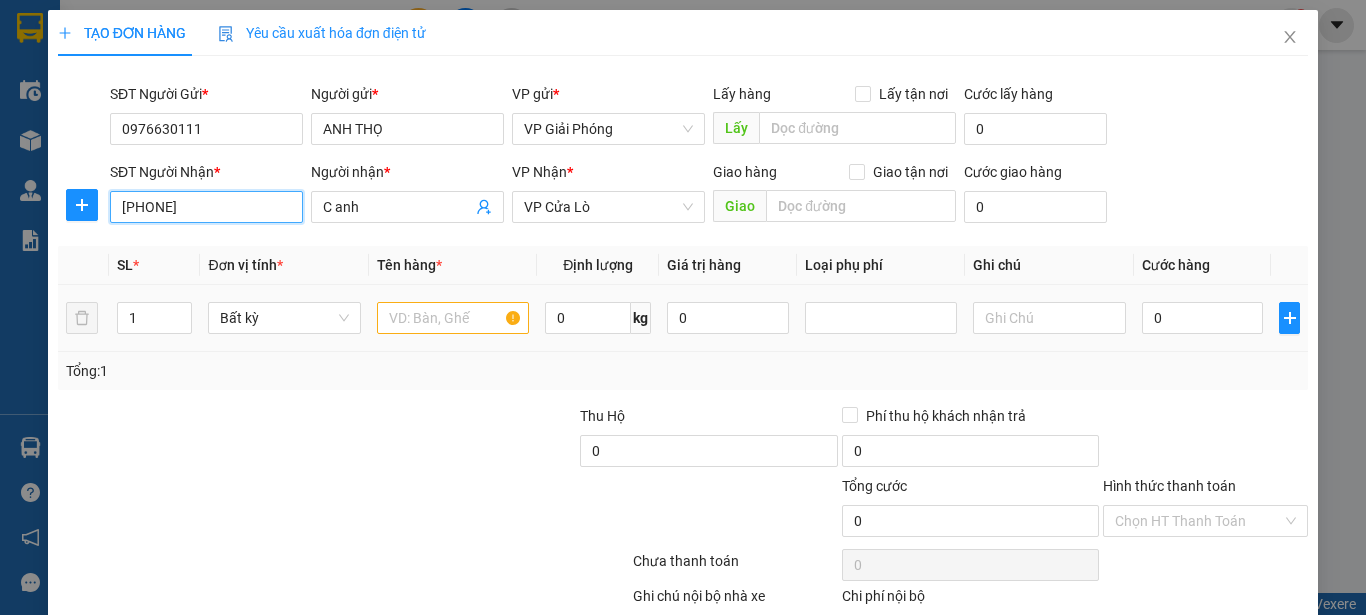 type on "[PHONE]" 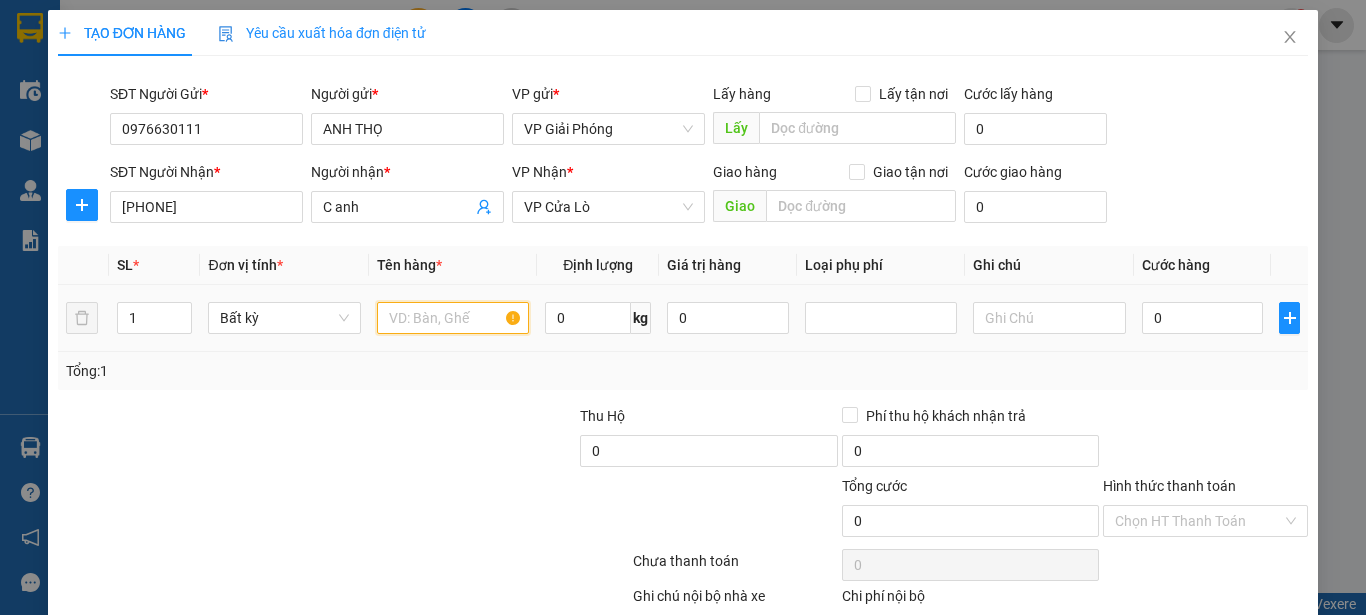 click at bounding box center (453, 318) 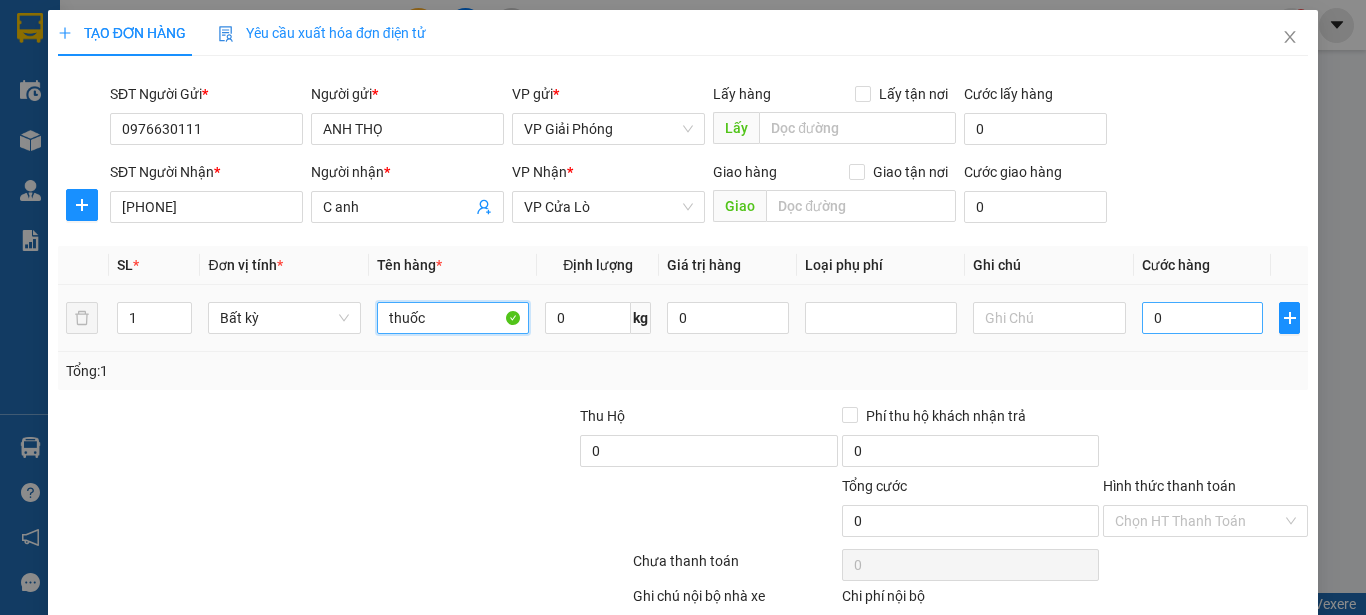 type on "thuốc" 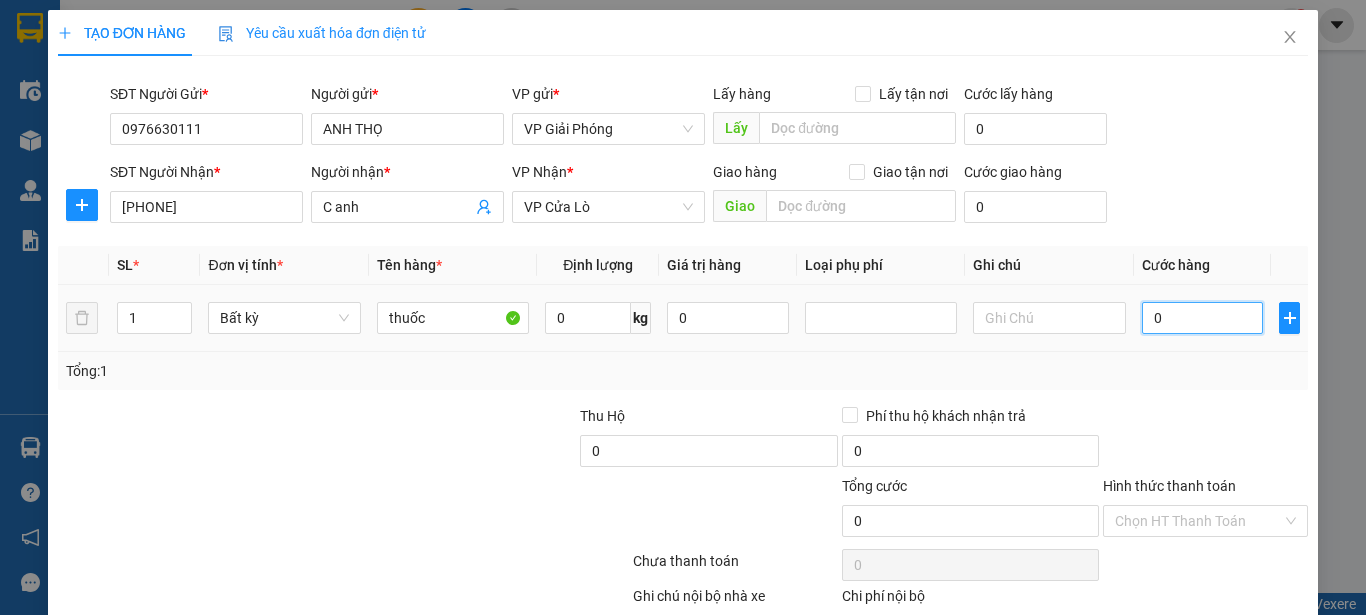 click on "0" at bounding box center [1203, 318] 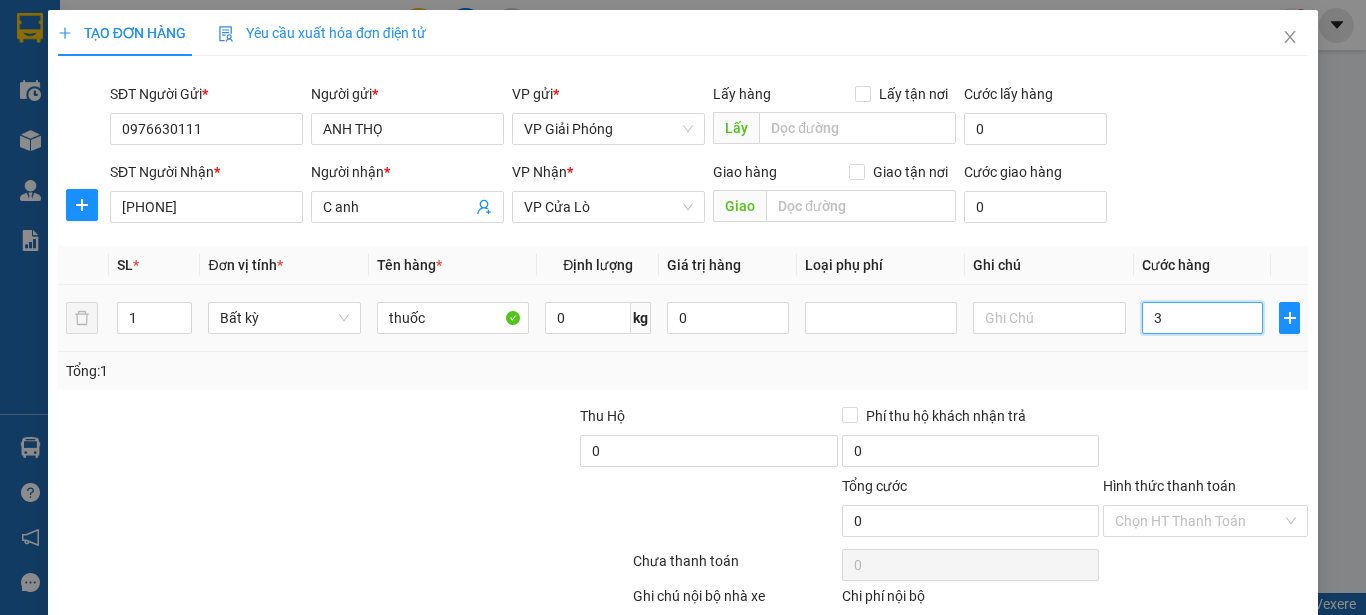 type on "3" 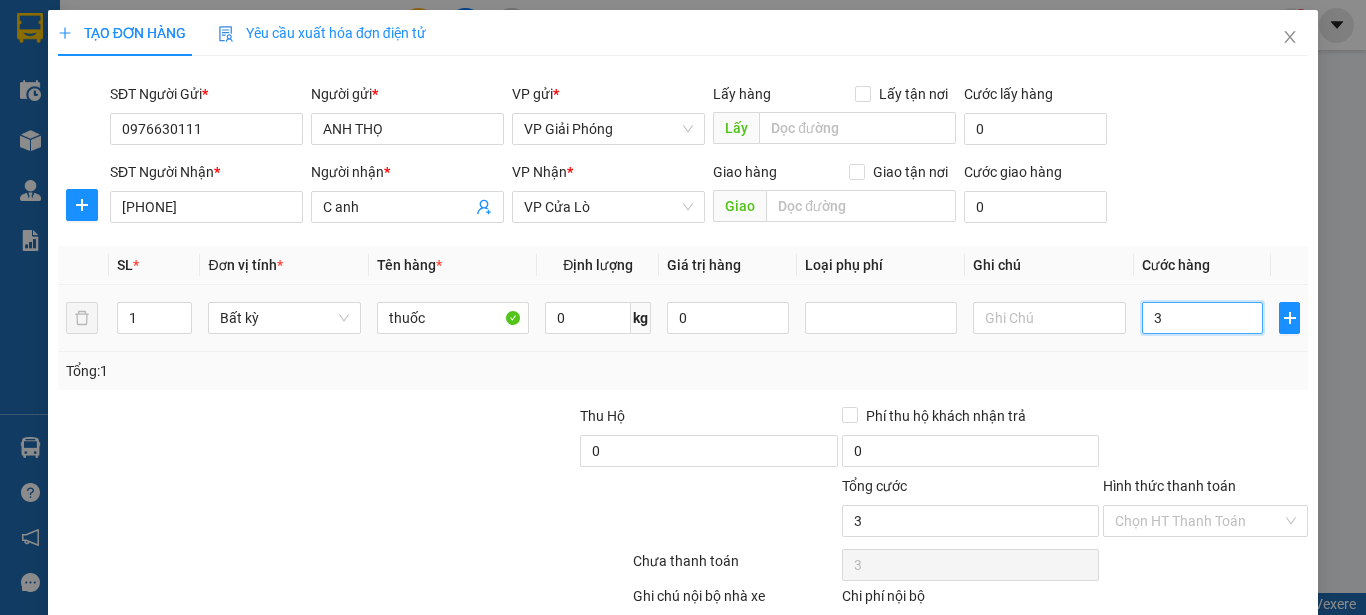 type on "30" 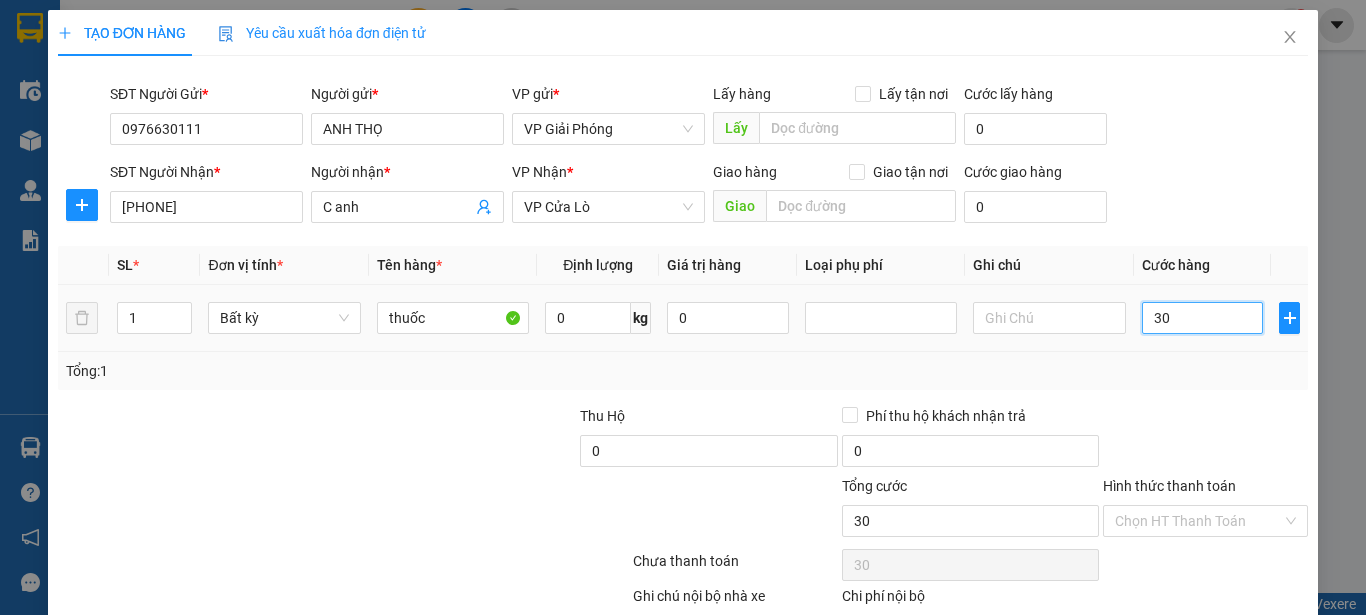 type on "300" 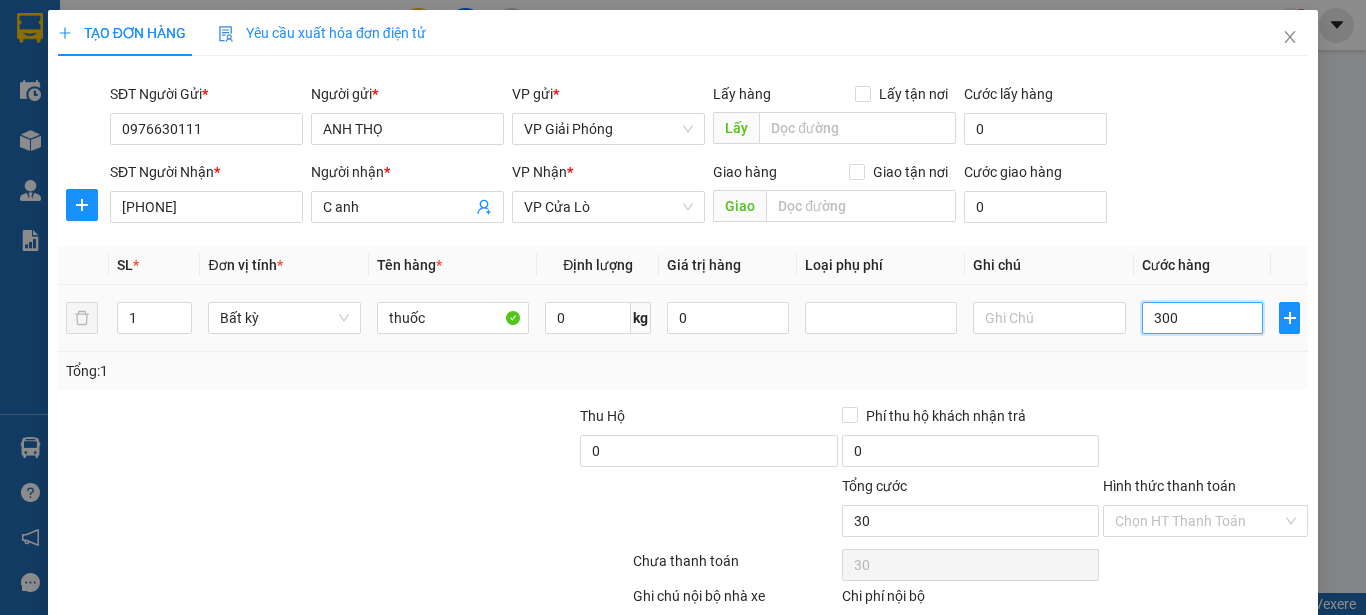 type on "300" 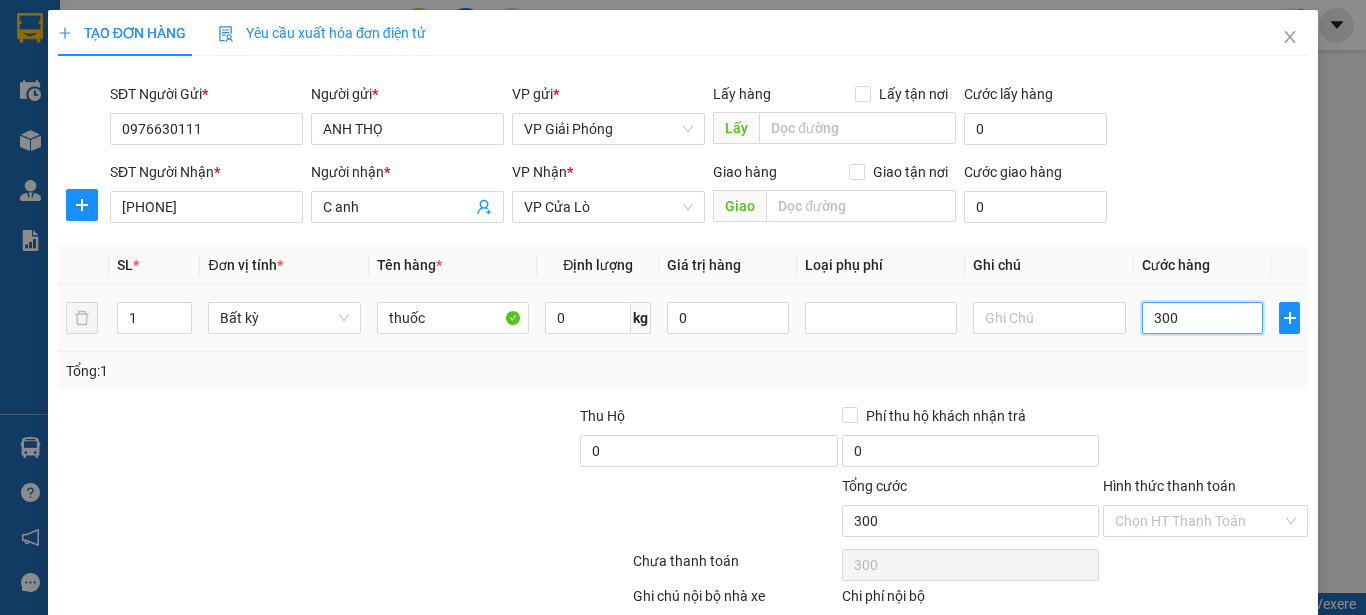 type on "3.000" 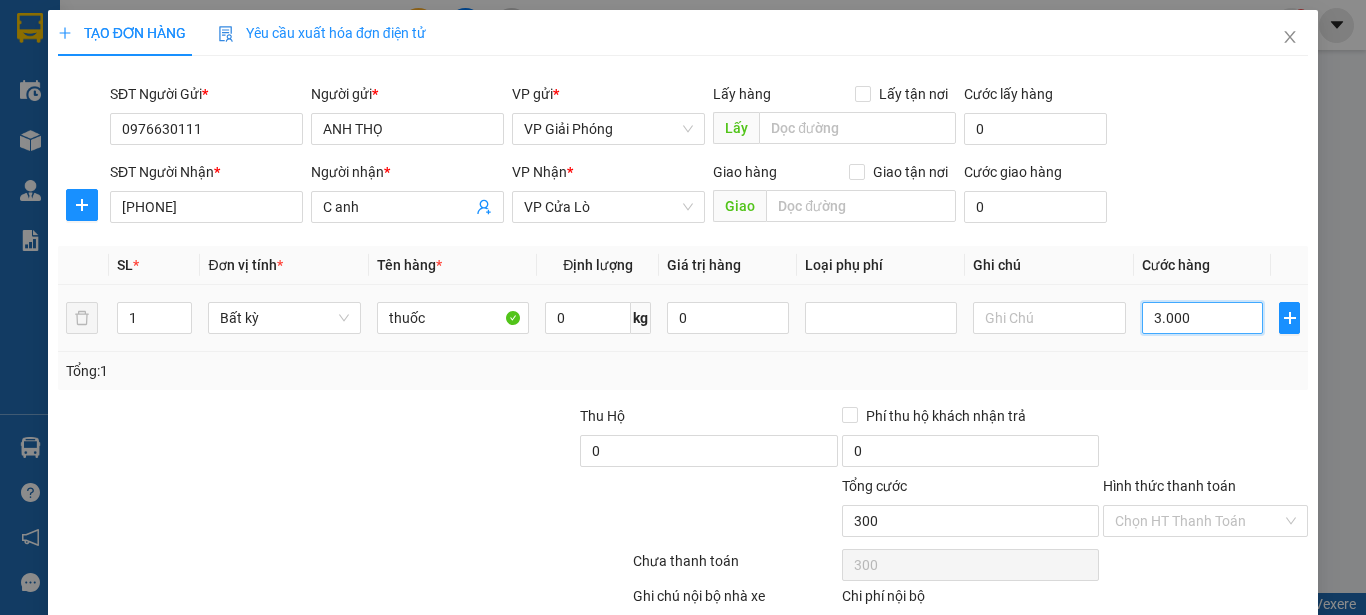 type on "3.000" 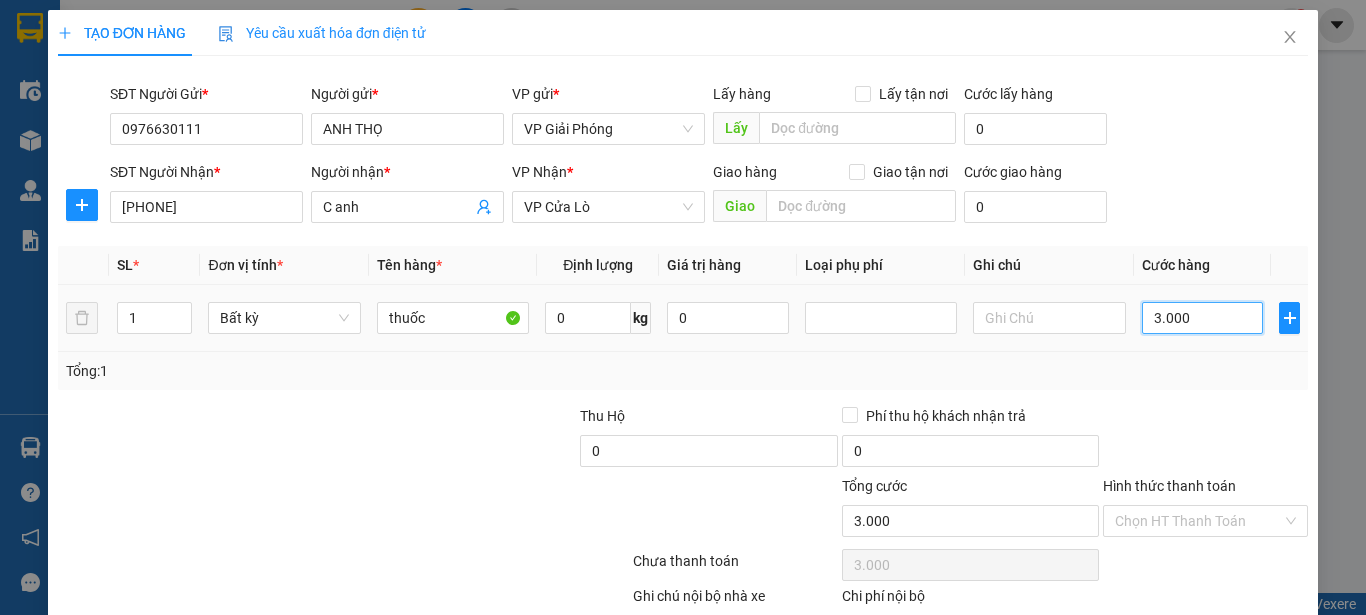 type on "30.000" 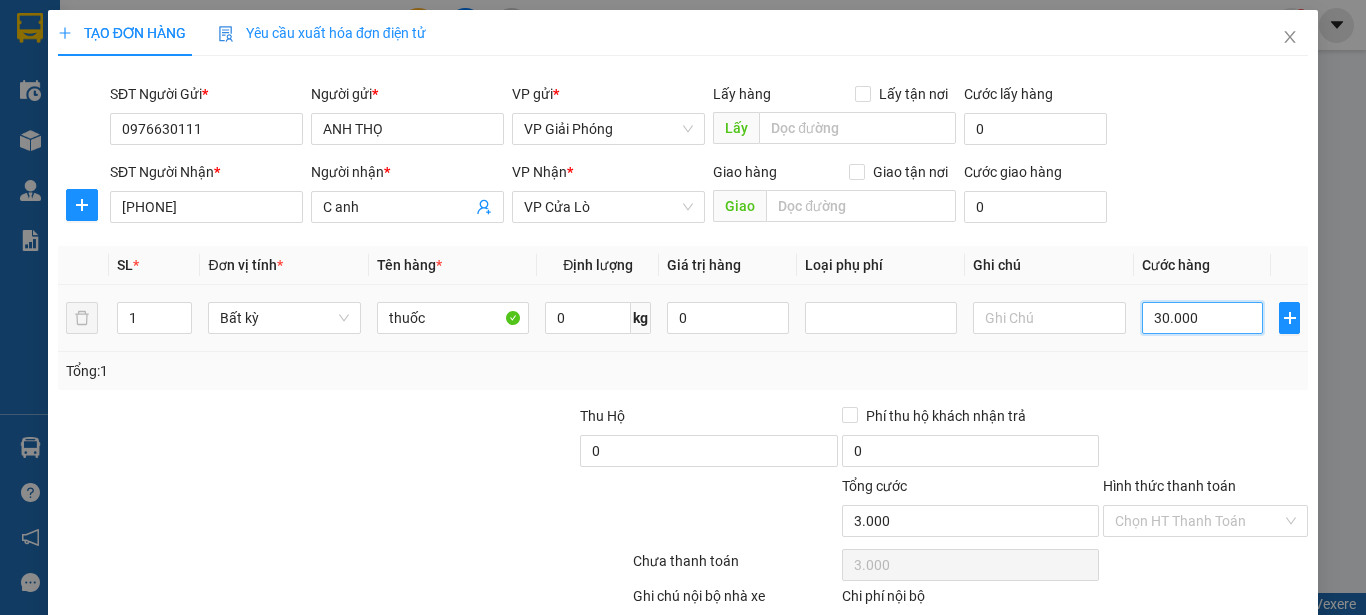 type on "30.000" 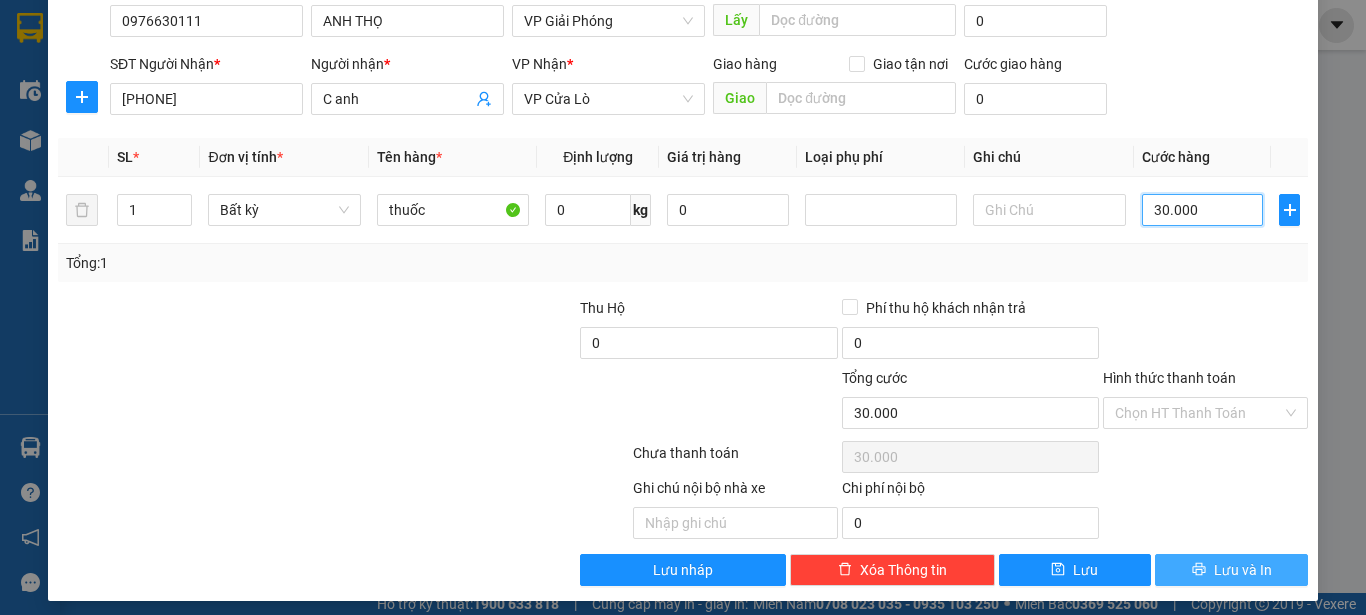 scroll, scrollTop: 118, scrollLeft: 0, axis: vertical 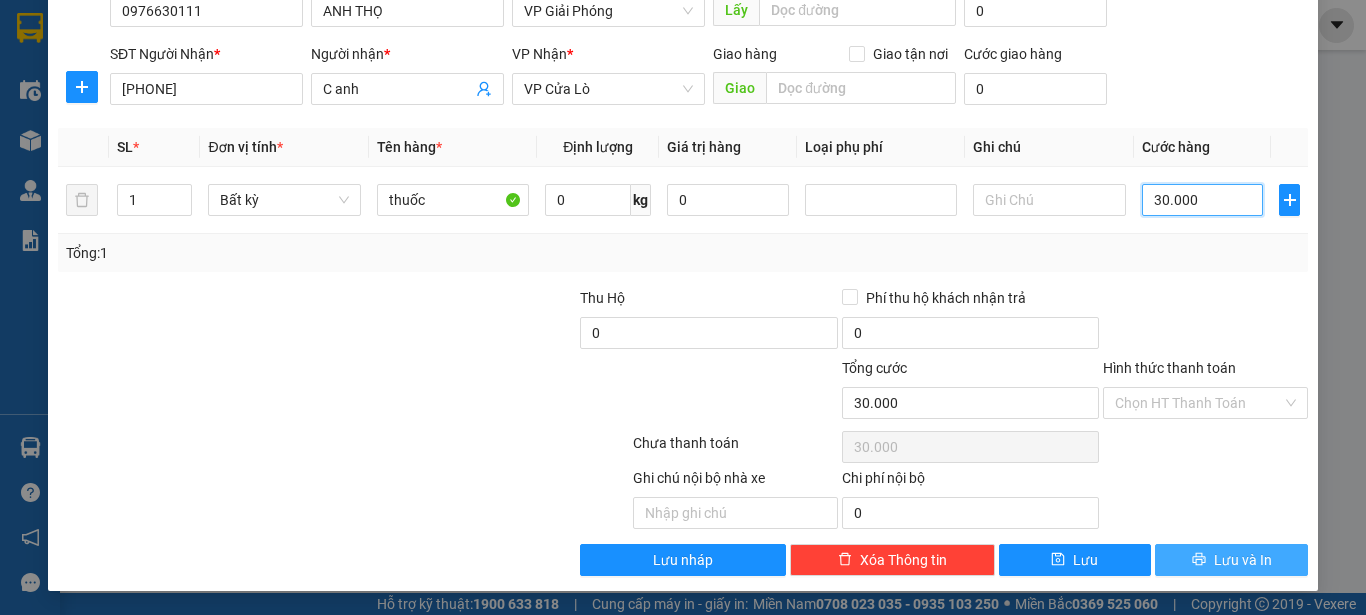 type on "30.000" 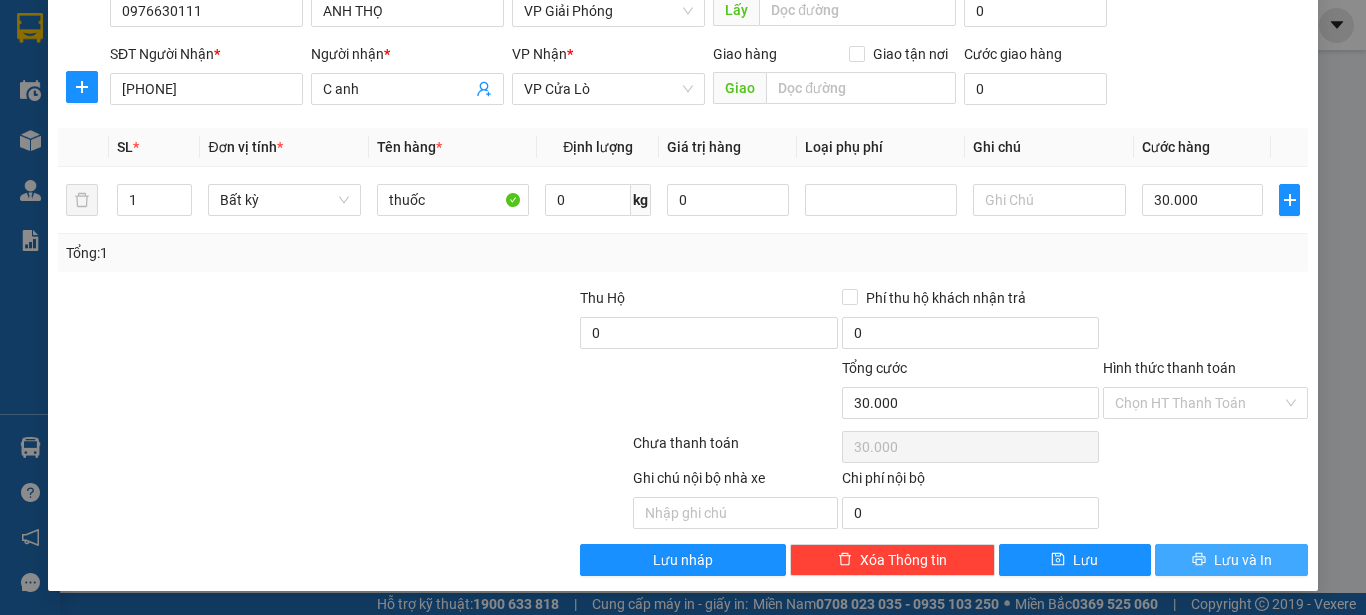 click 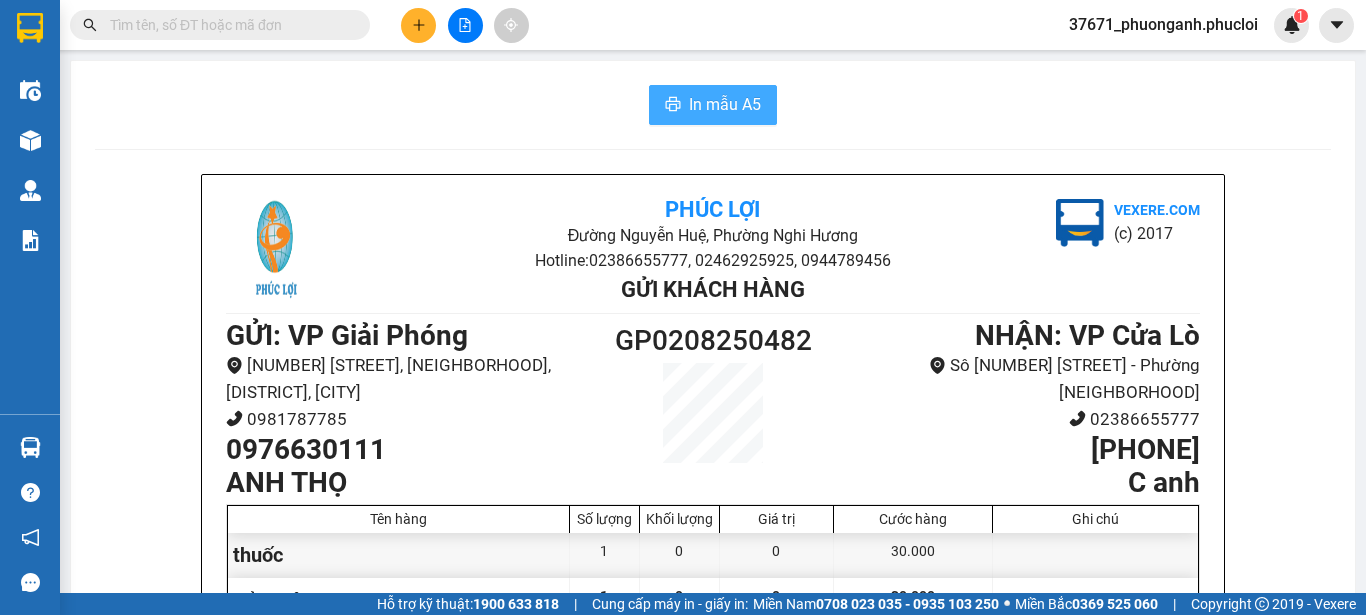 click on "In mẫu A5" at bounding box center (725, 104) 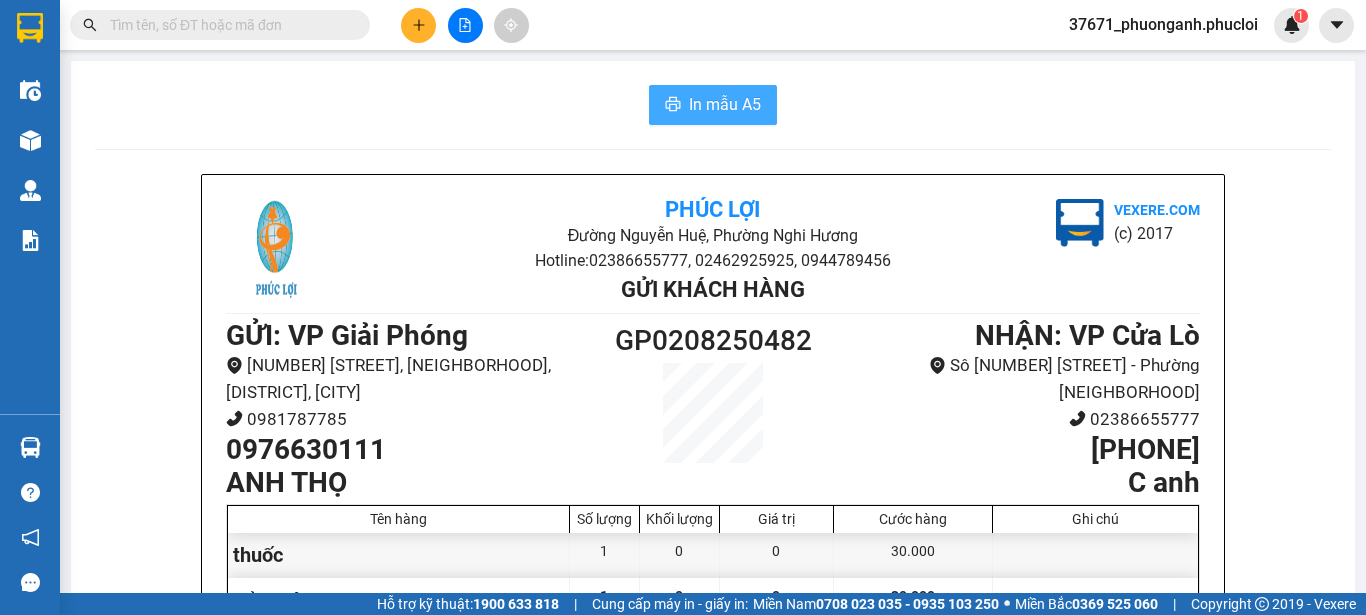 scroll, scrollTop: 0, scrollLeft: 0, axis: both 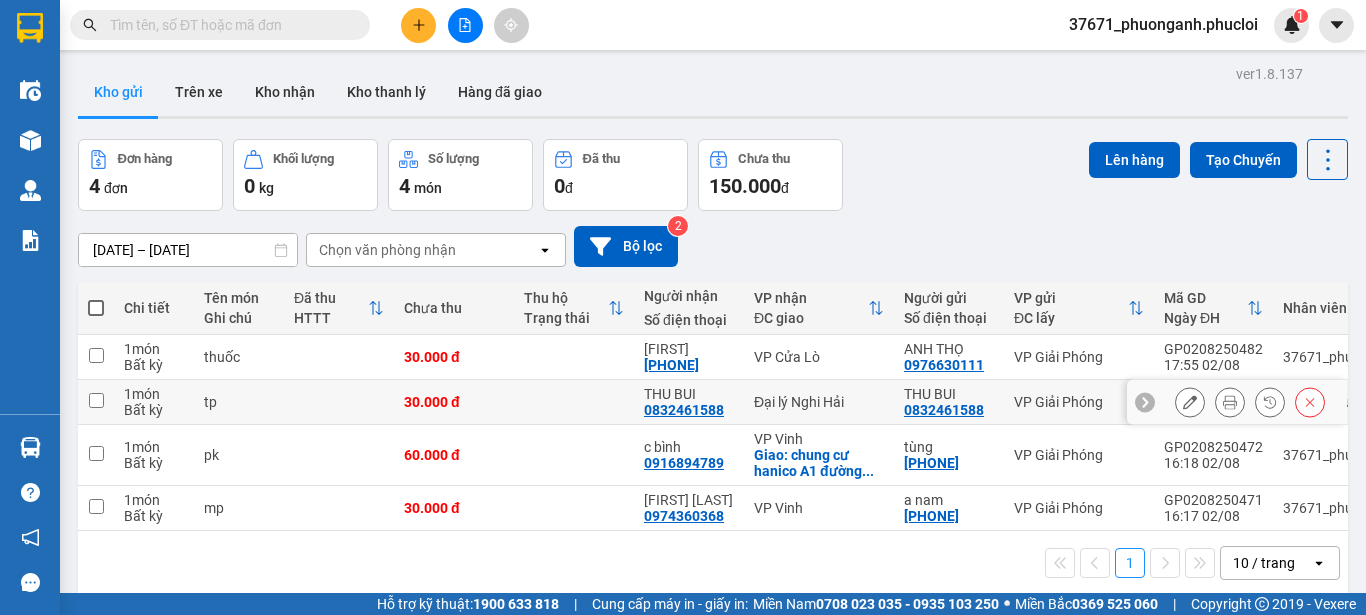 type on "`" 